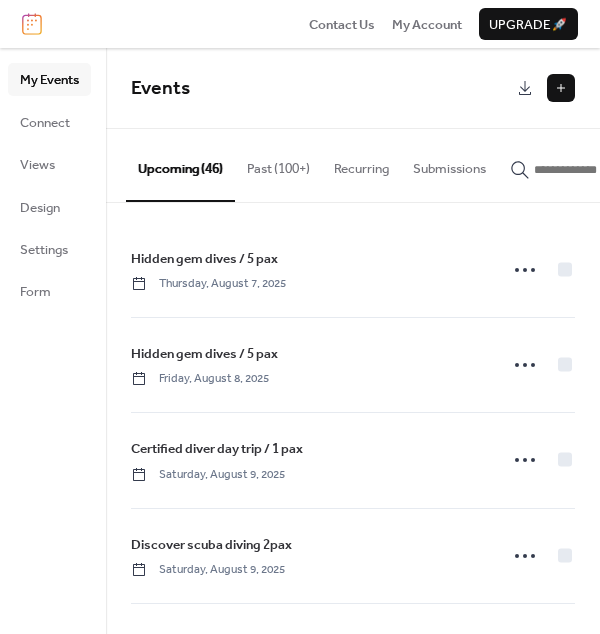 scroll, scrollTop: 0, scrollLeft: 0, axis: both 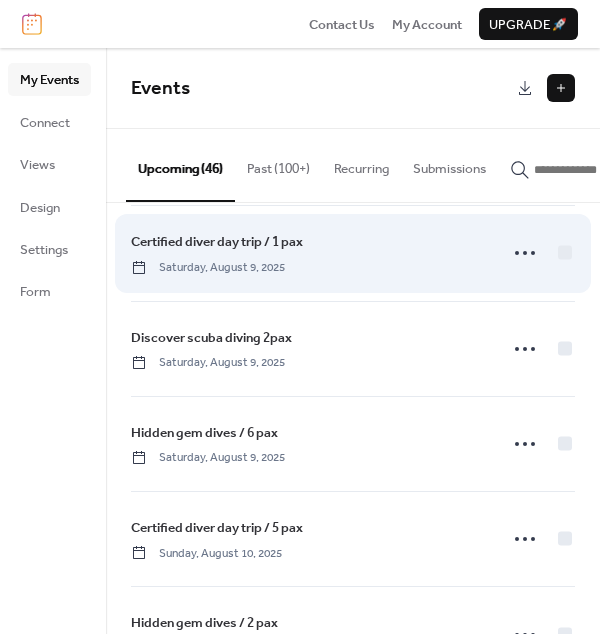 click on "Certified diver day trip / 1 pax" at bounding box center [217, 242] 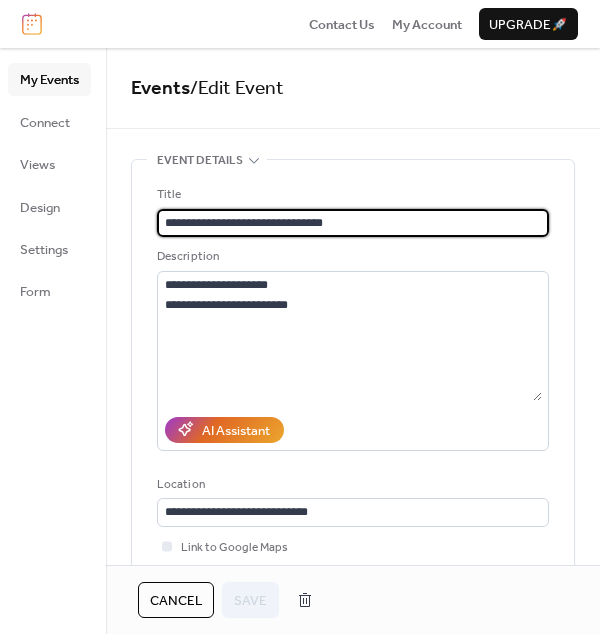 drag, startPoint x: 326, startPoint y: 217, endPoint x: 148, endPoint y: 226, distance: 178.22739 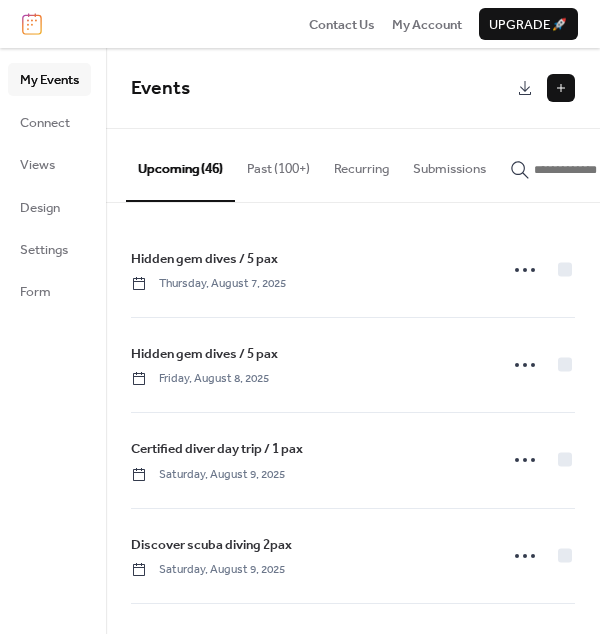 click at bounding box center (561, 88) 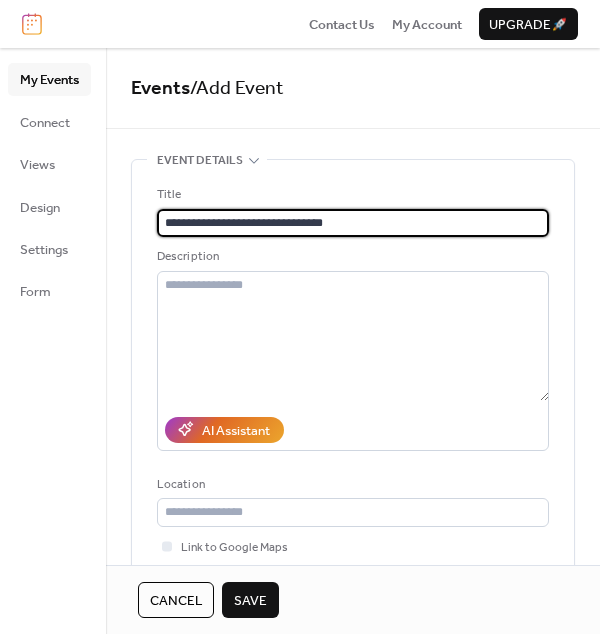 drag, startPoint x: 296, startPoint y: 220, endPoint x: 319, endPoint y: 258, distance: 44.418465 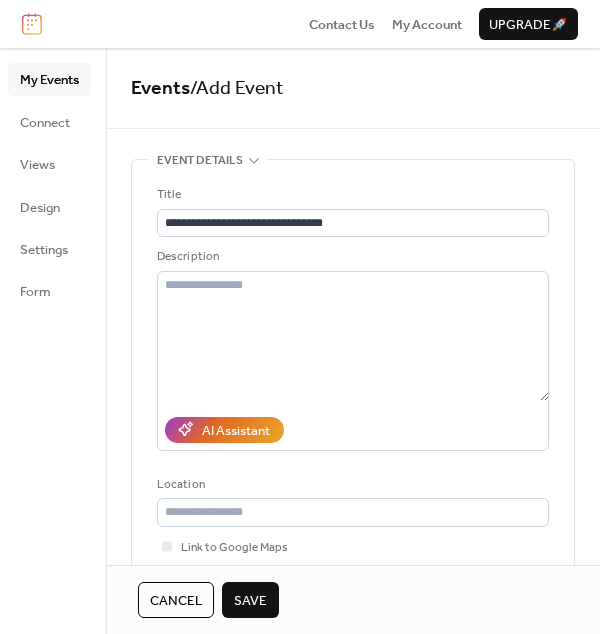 click on "Save" at bounding box center (250, 601) 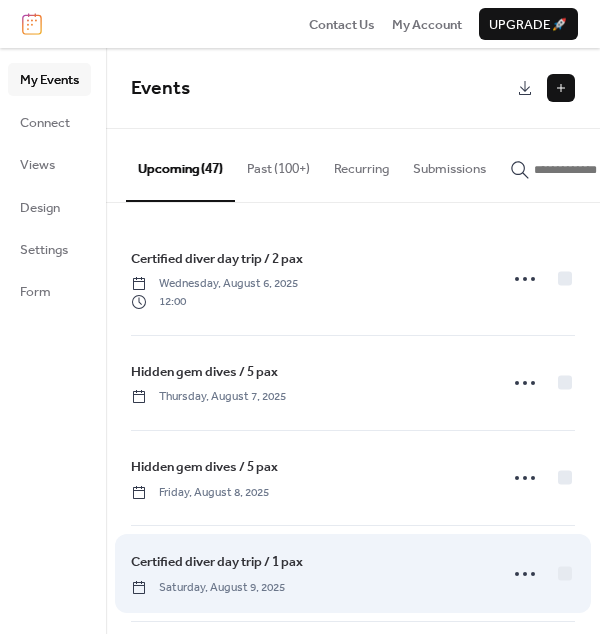 click on "Certified diver day trip / 1 pax" at bounding box center [217, 562] 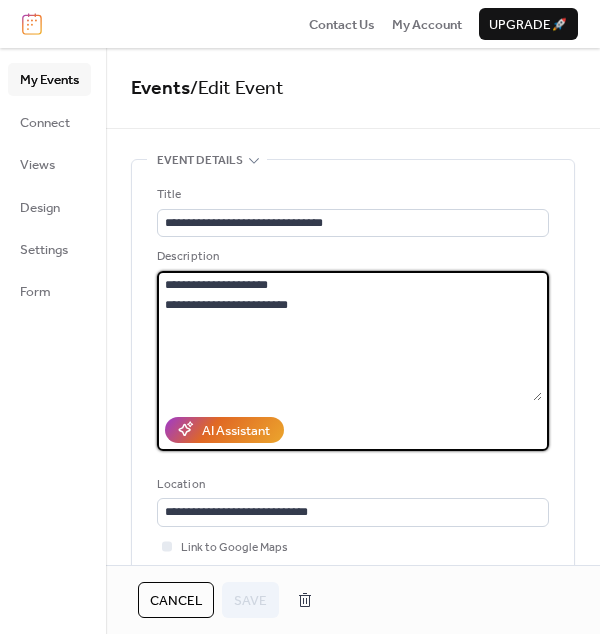drag, startPoint x: 303, startPoint y: 305, endPoint x: 124, endPoint y: 287, distance: 179.90276 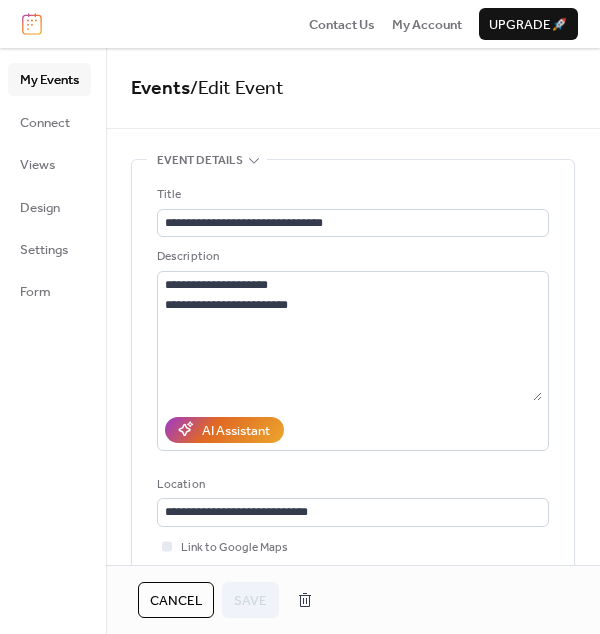 click on "Cancel" at bounding box center (176, 601) 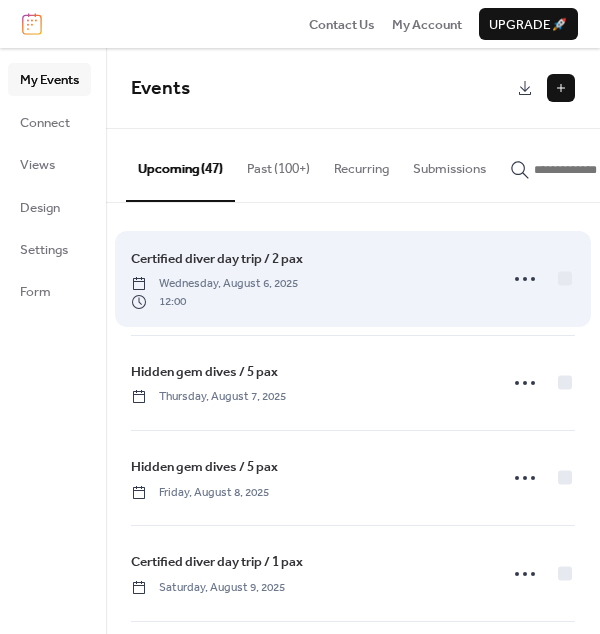 click on "Certified diver day trip / 2 pax" at bounding box center (217, 259) 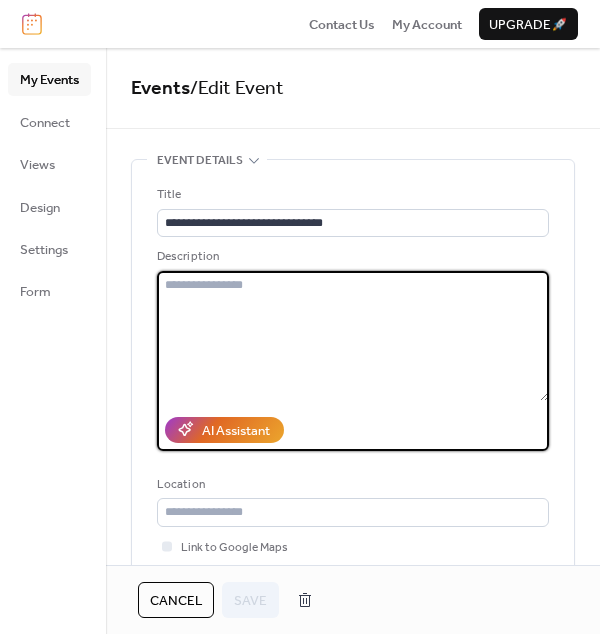 click at bounding box center (353, 336) 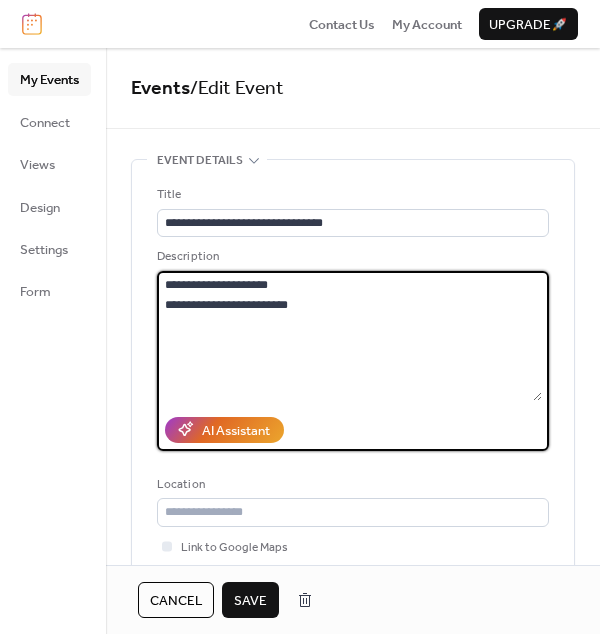 type on "**********" 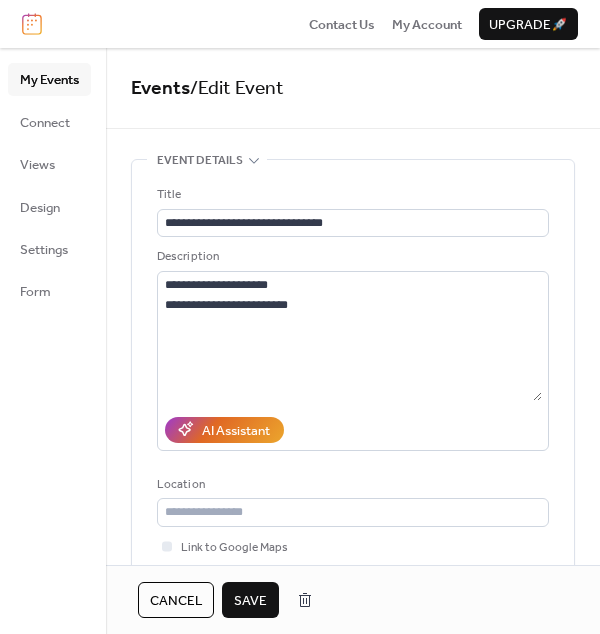 click on "My Events Connect Views Design Settings Form" at bounding box center (53, 341) 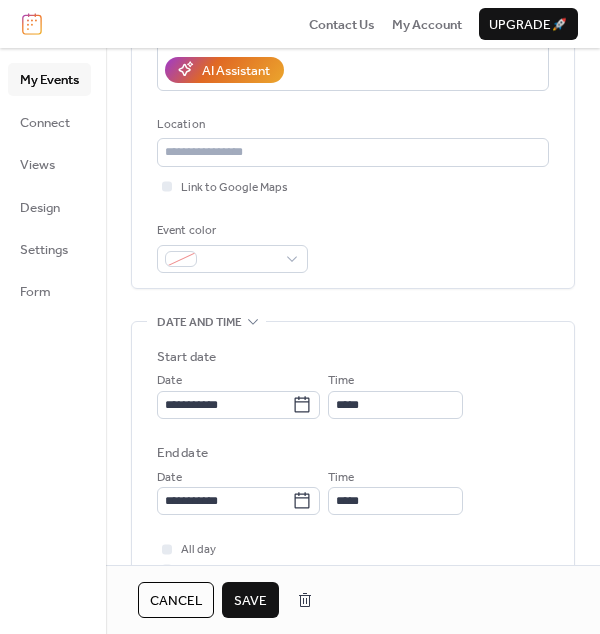 scroll, scrollTop: 361, scrollLeft: 0, axis: vertical 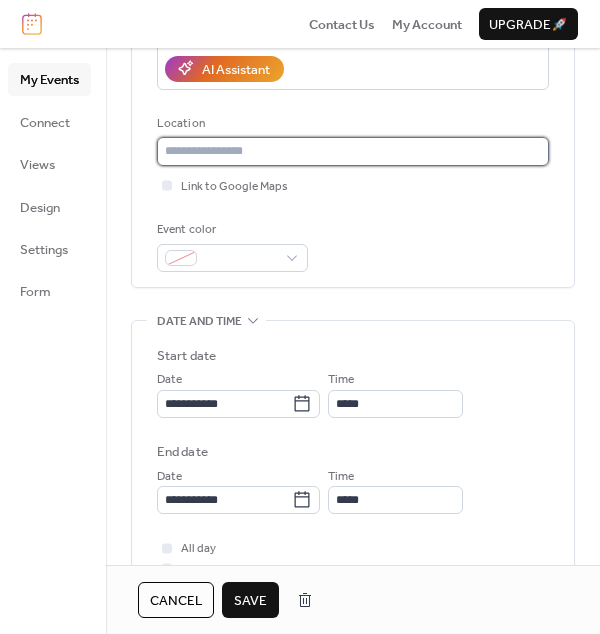 click at bounding box center [353, 151] 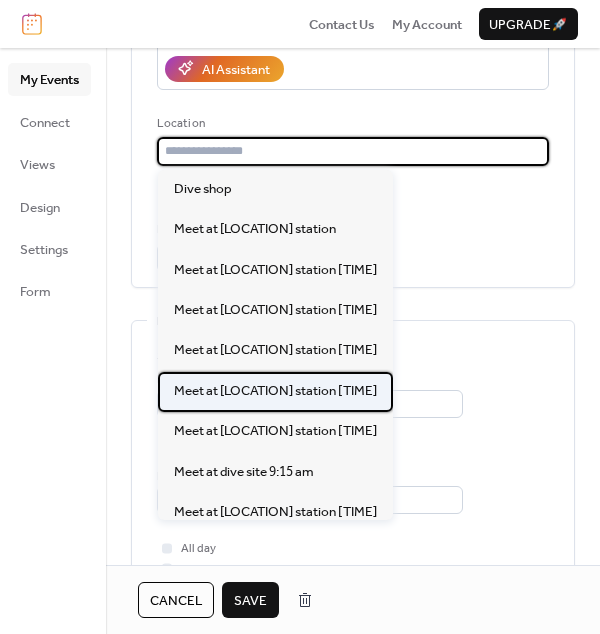 click on "Meet at [LOCATION] station [TIME]" at bounding box center (275, 391) 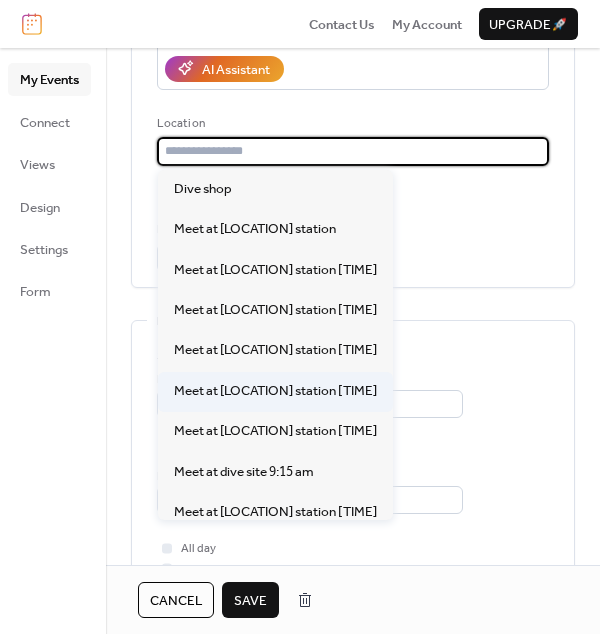 type on "**********" 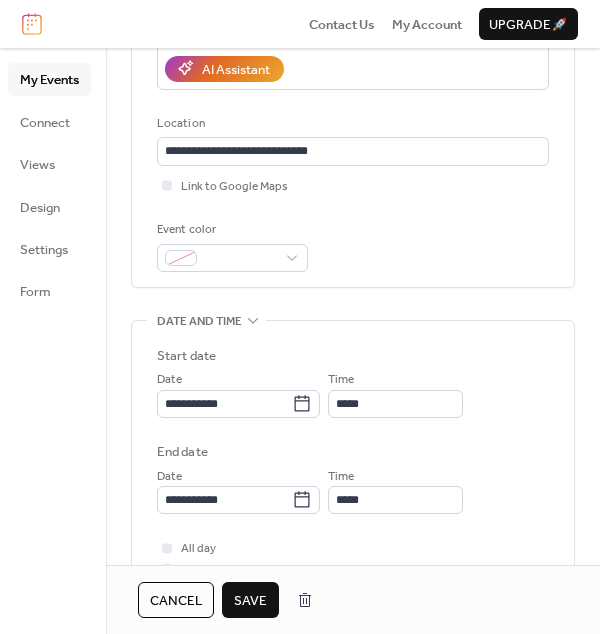 click on "**********" at bounding box center [353, 444] 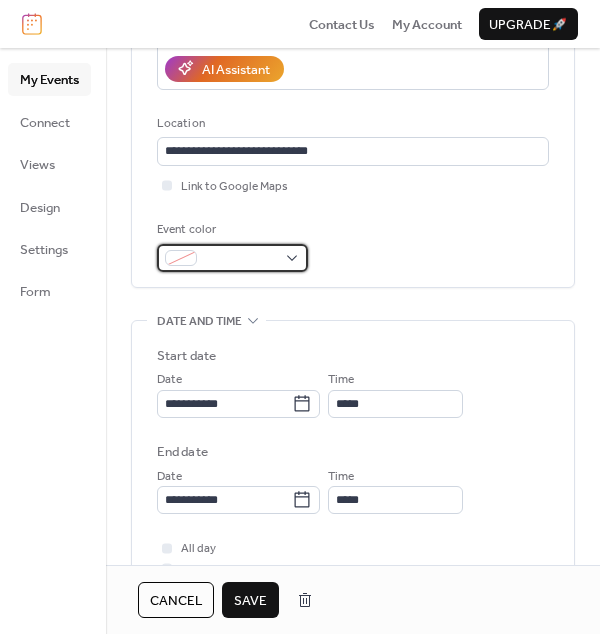 click at bounding box center [181, 258] 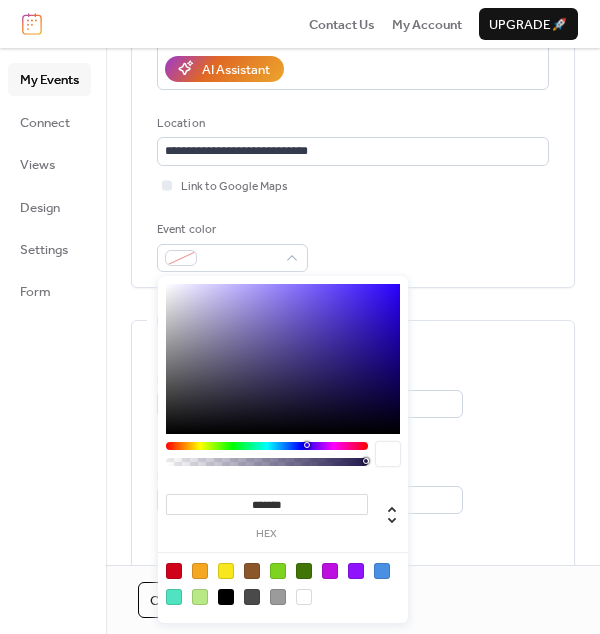 click at bounding box center [226, 597] 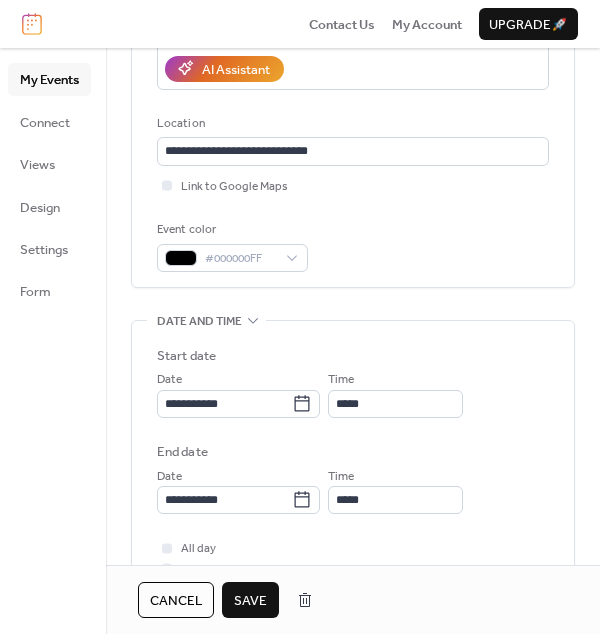 click on "My Events Connect Views Design Settings Form" at bounding box center (53, 341) 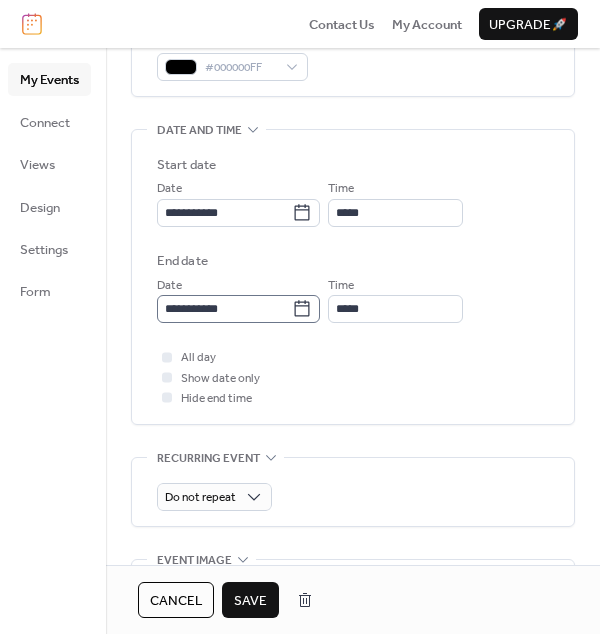 scroll, scrollTop: 554, scrollLeft: 0, axis: vertical 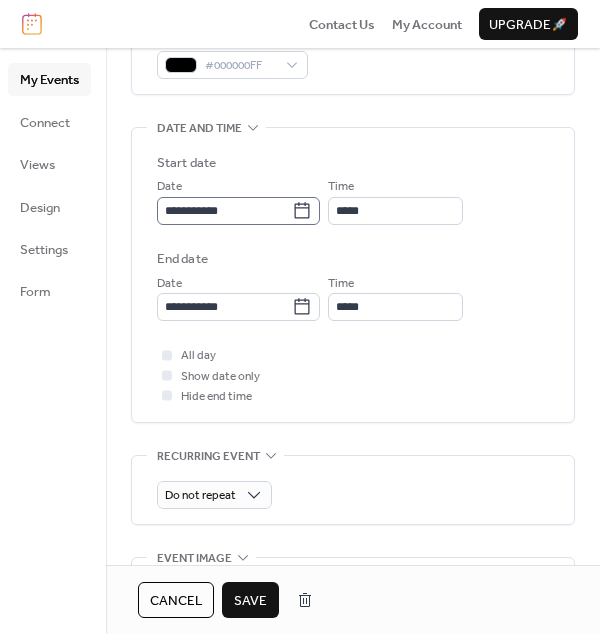 click 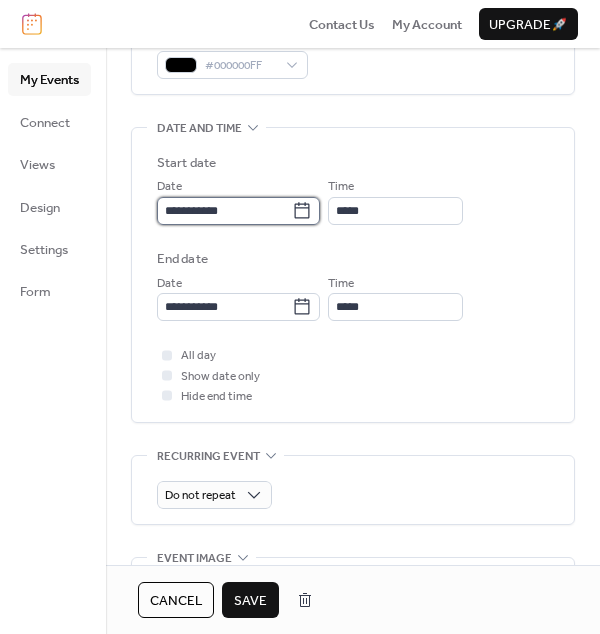 click on "**********" at bounding box center (224, 211) 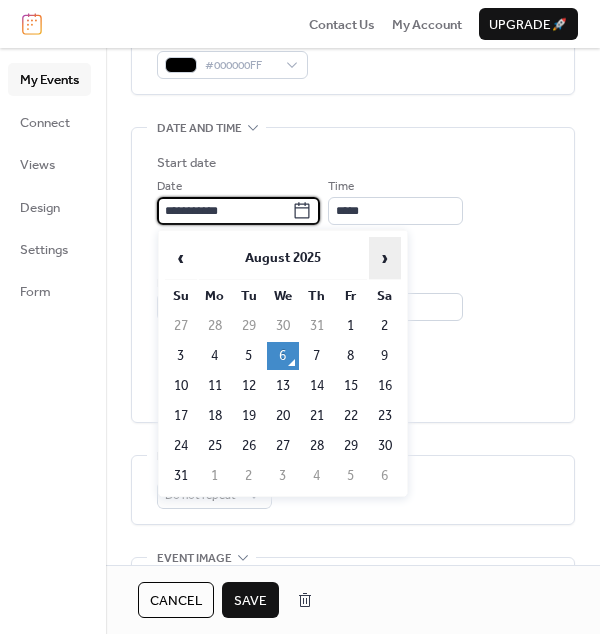 click on "›" at bounding box center [385, 258] 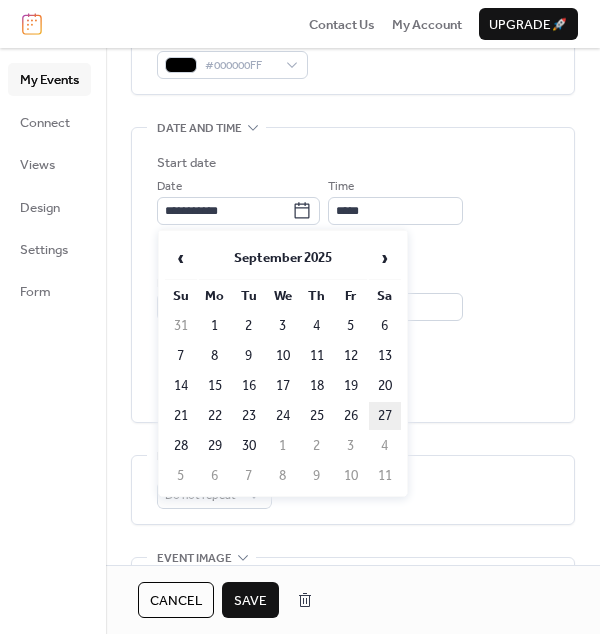 click on "27" at bounding box center [385, 416] 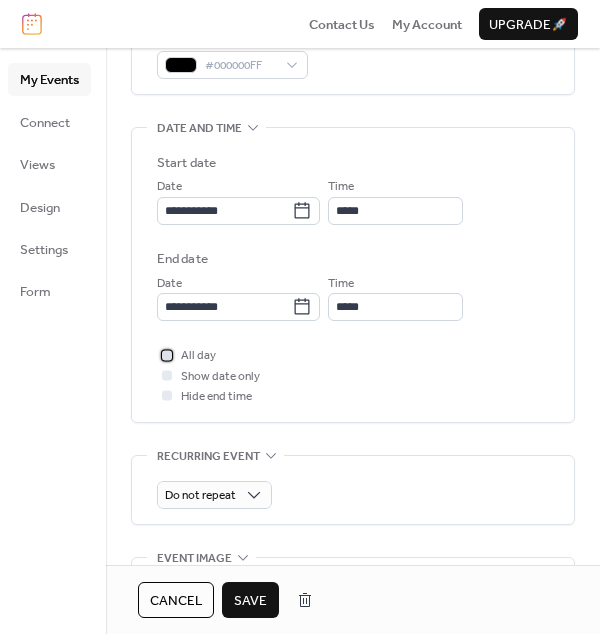 click at bounding box center [167, 355] 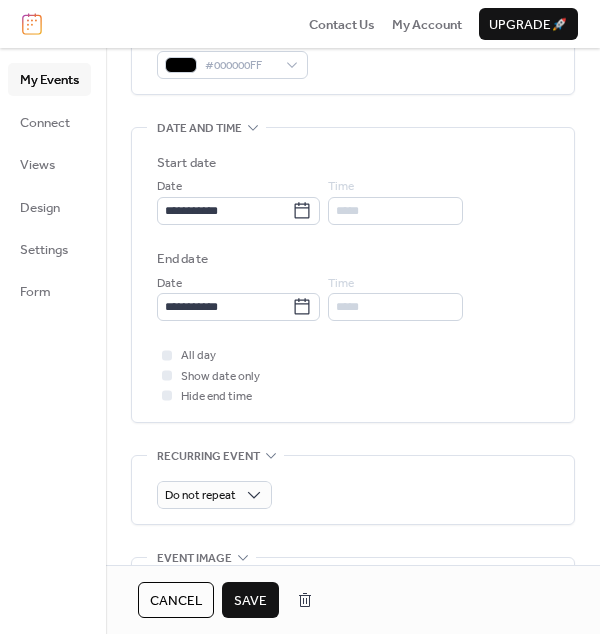 drag, startPoint x: 130, startPoint y: 362, endPoint x: 130, endPoint y: 376, distance: 14 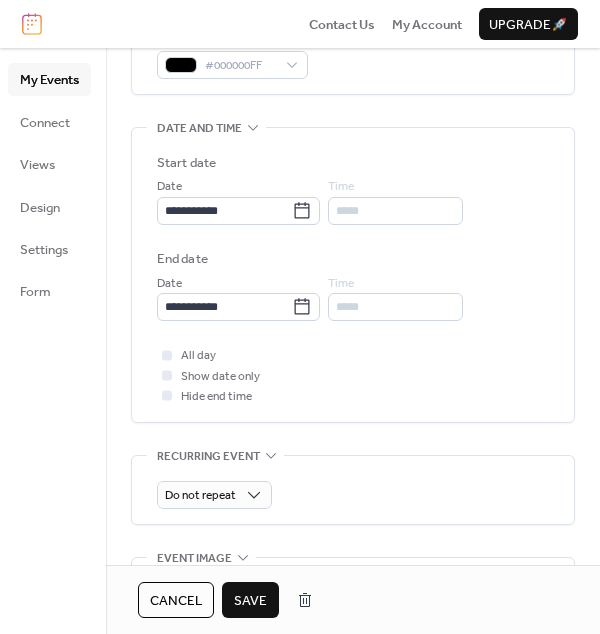 click on "Save" at bounding box center (250, 601) 